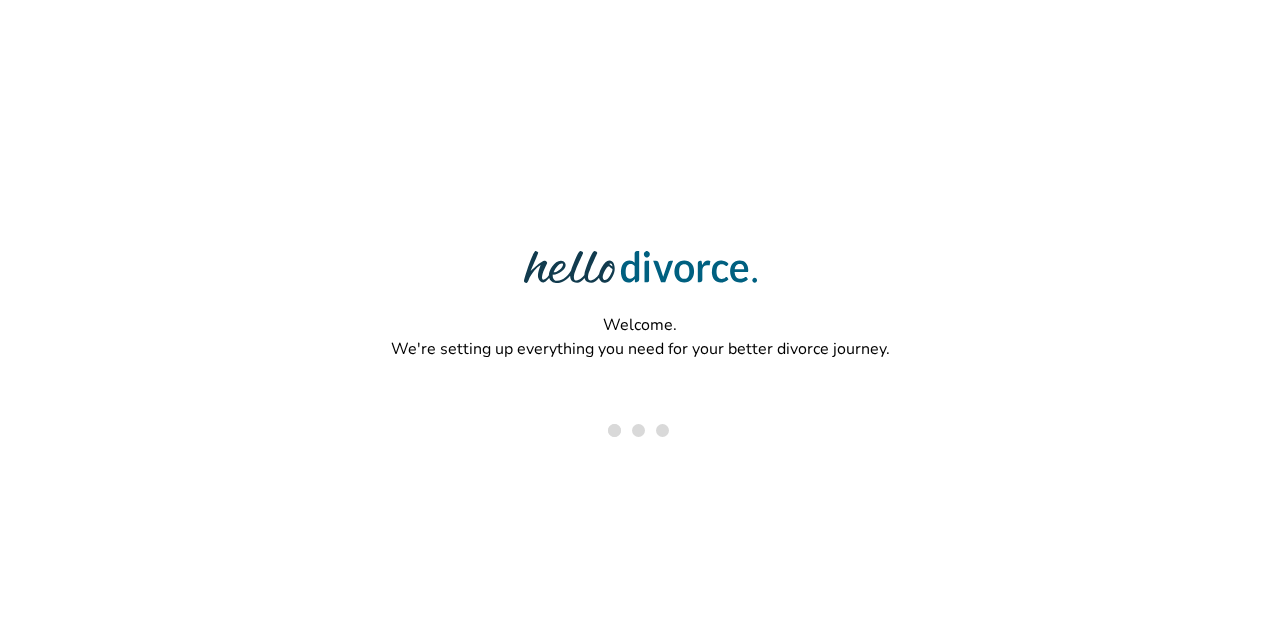 scroll, scrollTop: 0, scrollLeft: 0, axis: both 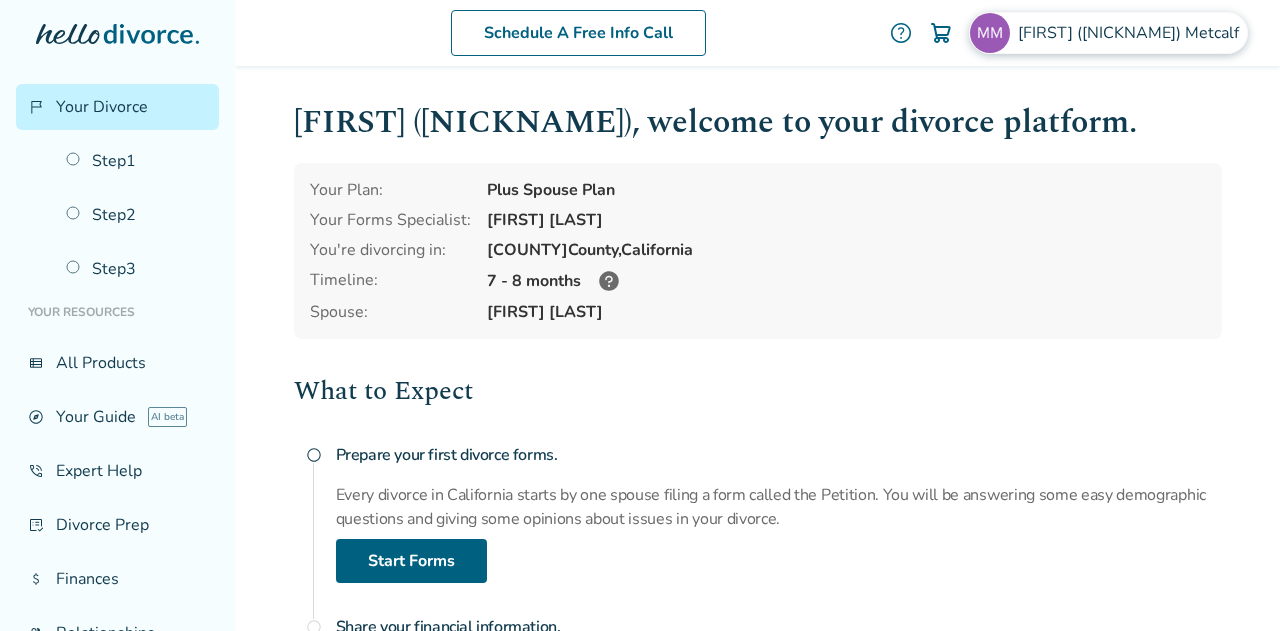 click on "[FIRST] ([NICKNAME])   [LAST]" at bounding box center (1108, 33) 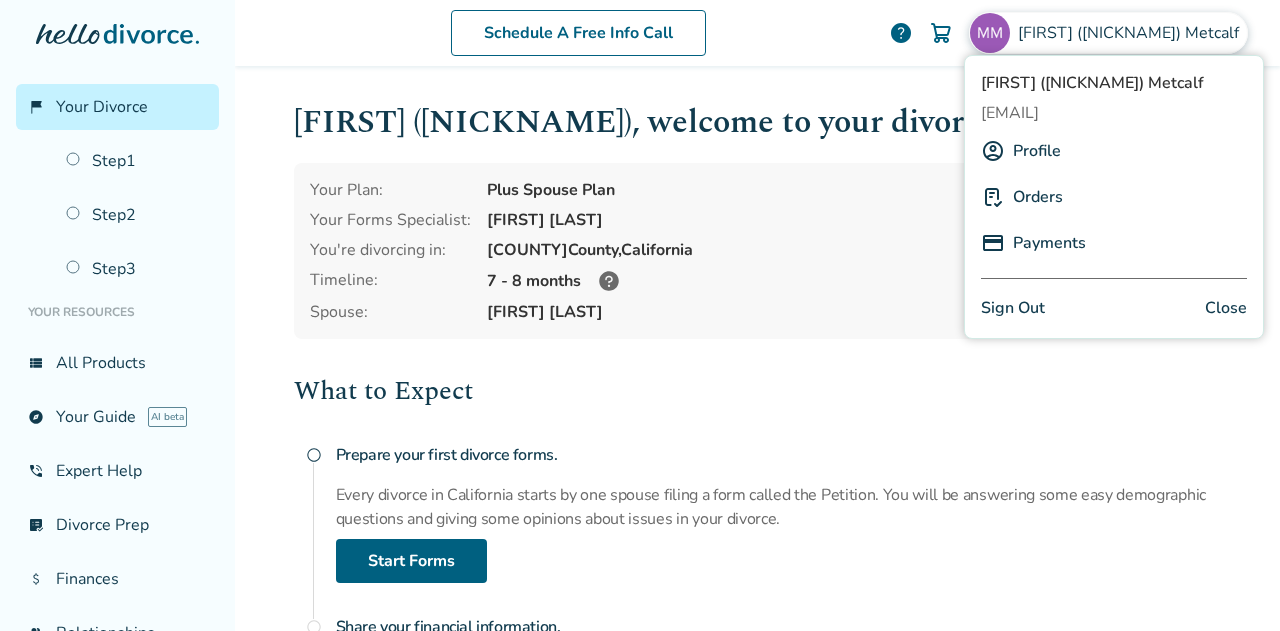 click on "Sign Out" at bounding box center [1013, 308] 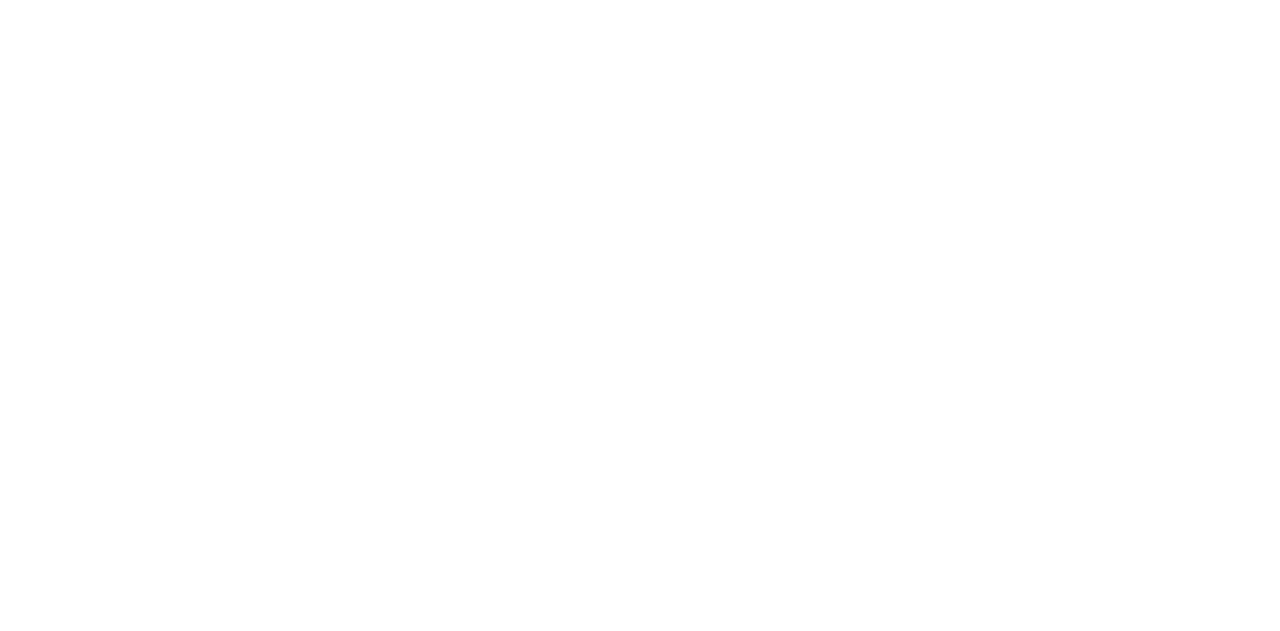 scroll, scrollTop: 0, scrollLeft: 0, axis: both 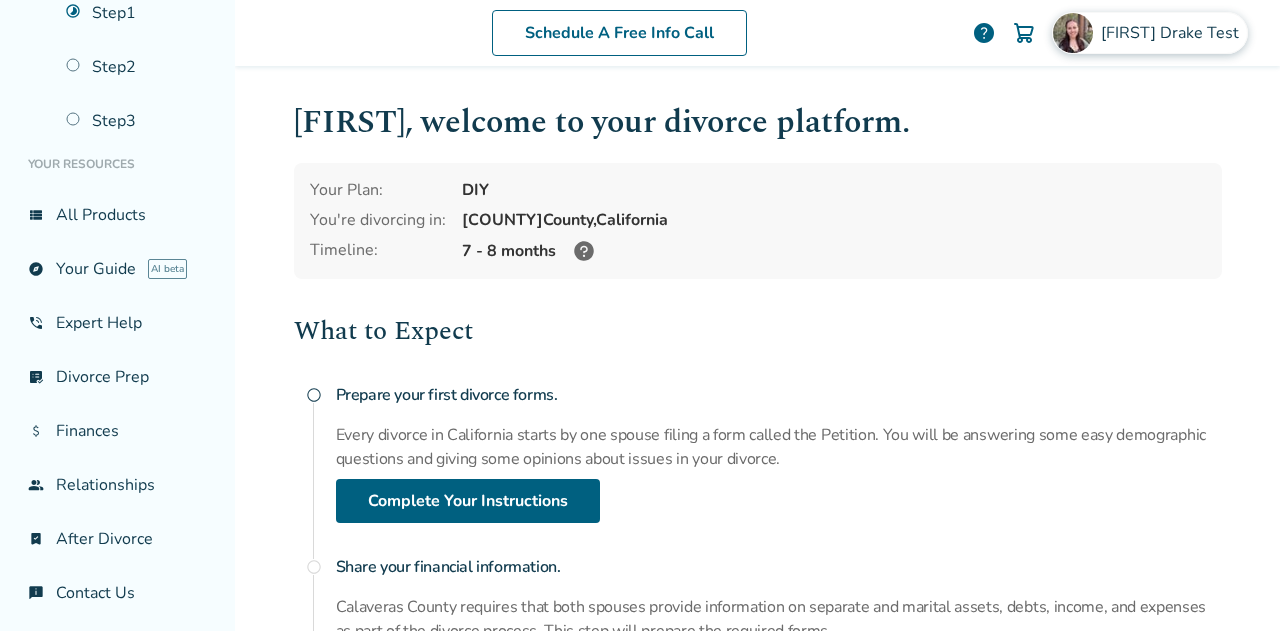 click on "Hannah   Drake Test" at bounding box center (1174, 33) 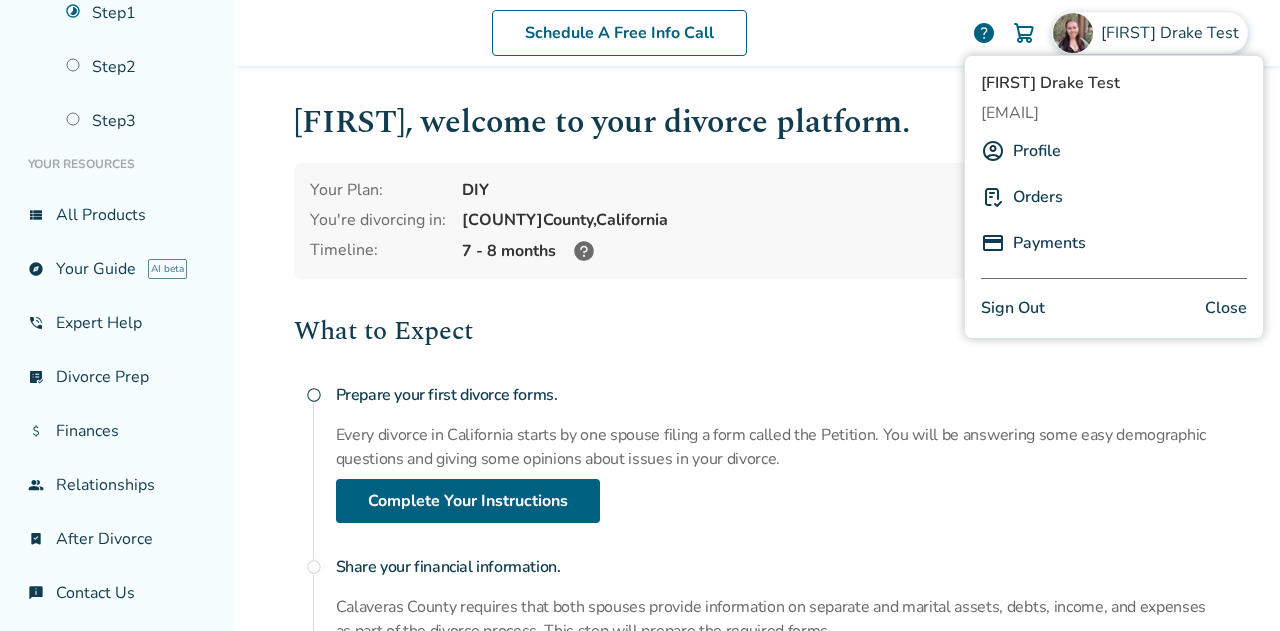 click on "Profile" at bounding box center [1037, 151] 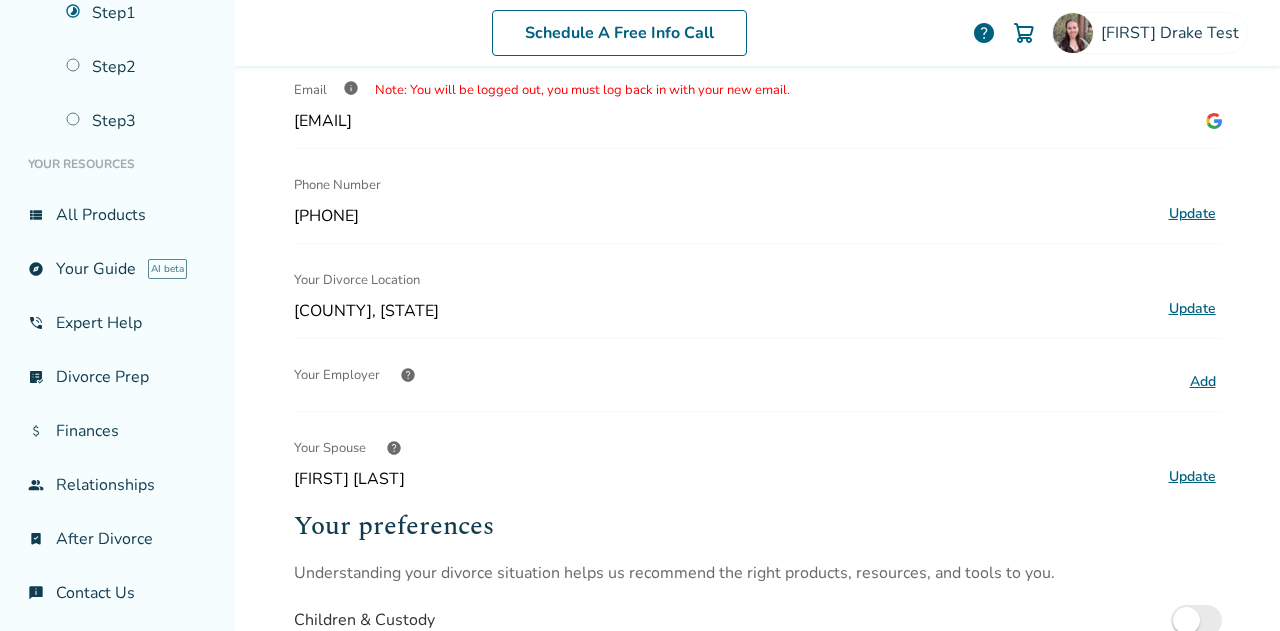 scroll, scrollTop: 222, scrollLeft: 0, axis: vertical 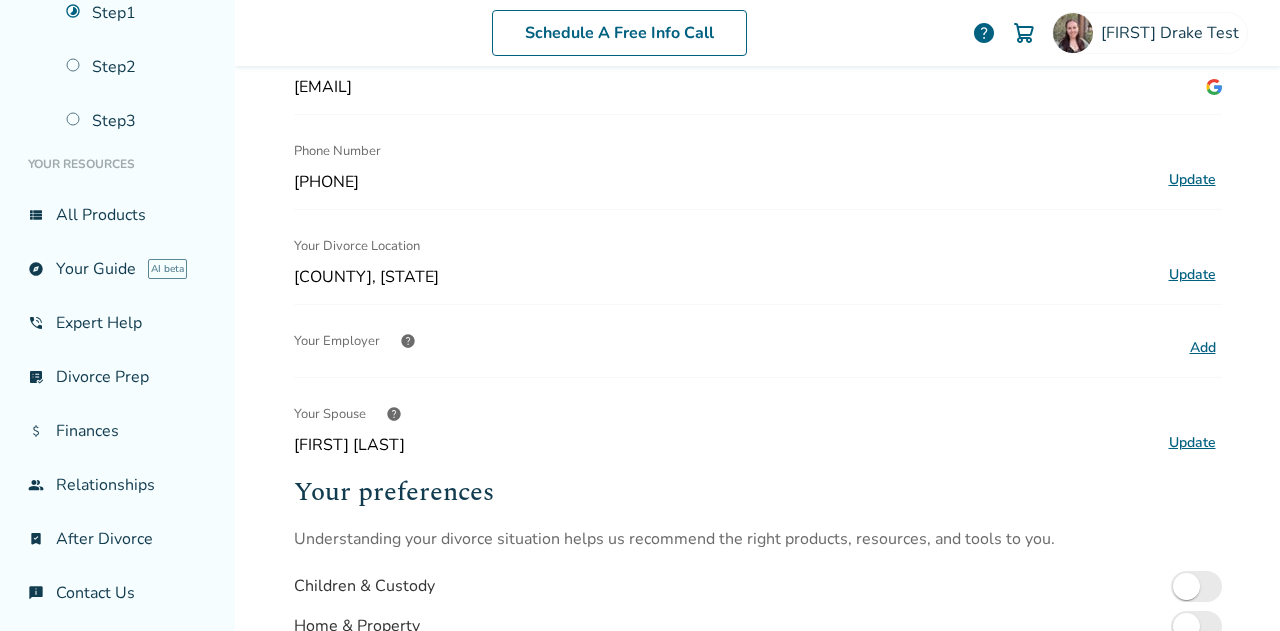 click on "Update" at bounding box center (1192, 275) 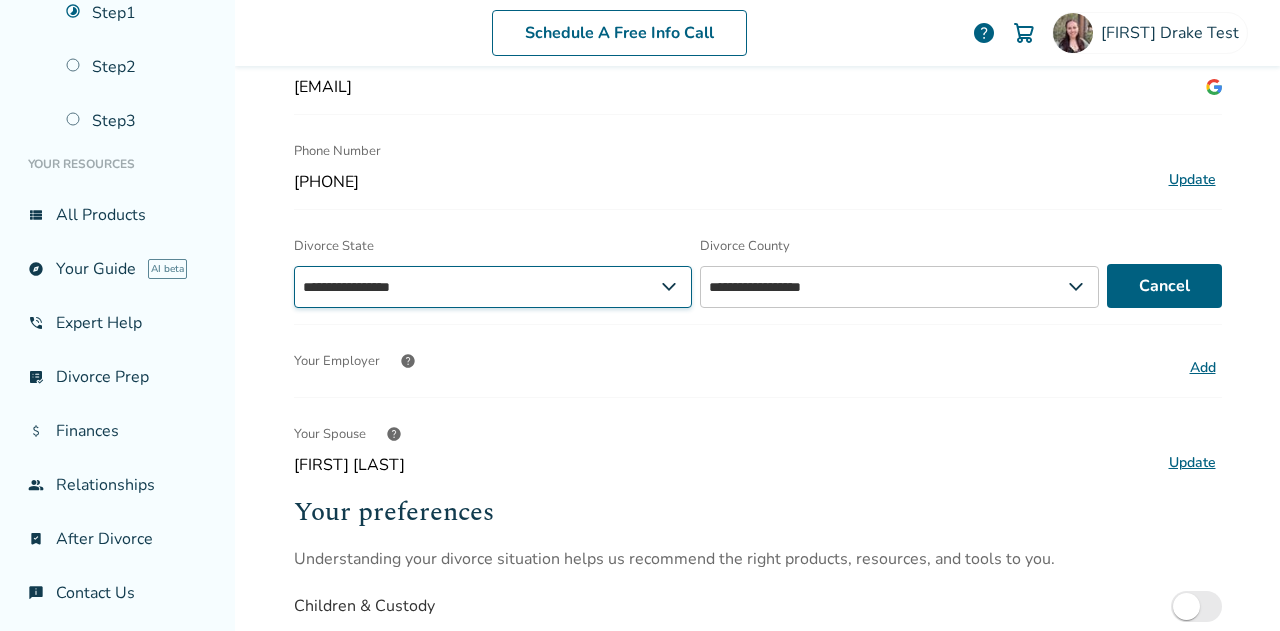click on "**********" at bounding box center [493, 287] 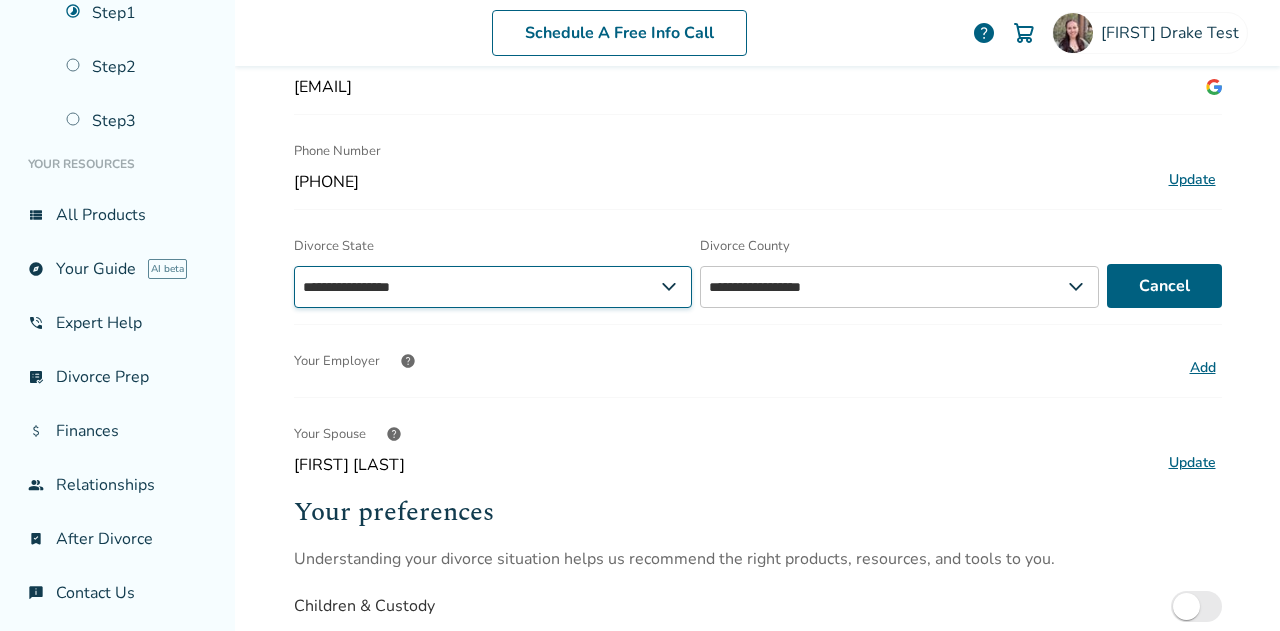 select on "**" 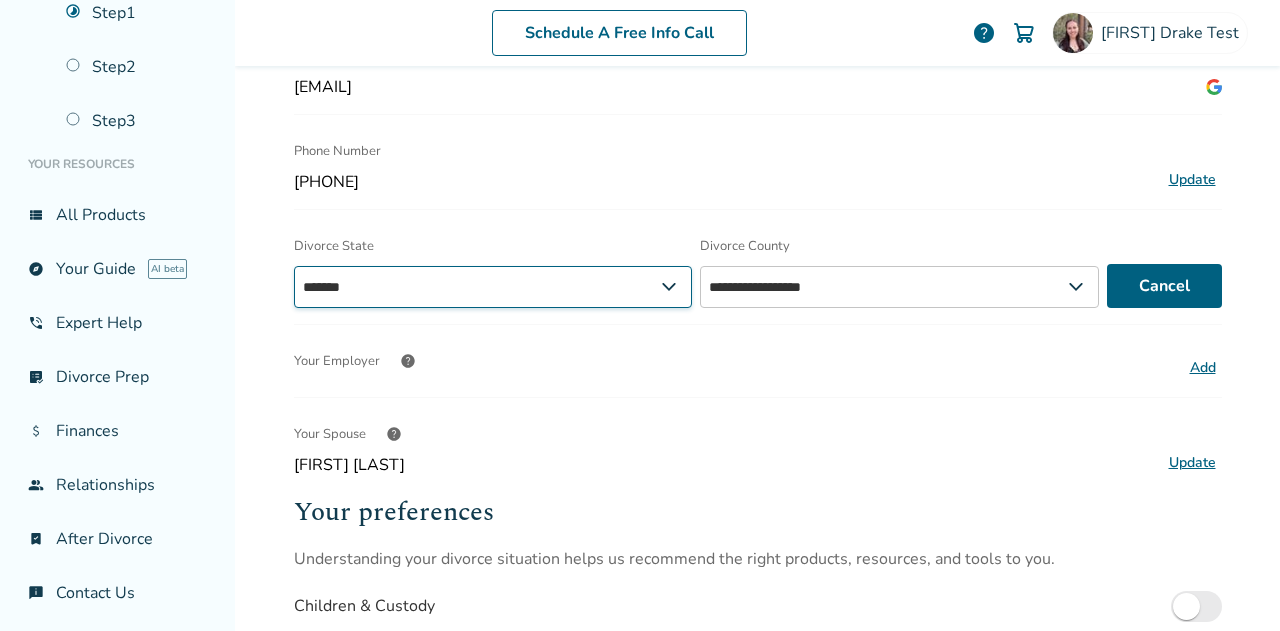 click on "**********" at bounding box center [493, 287] 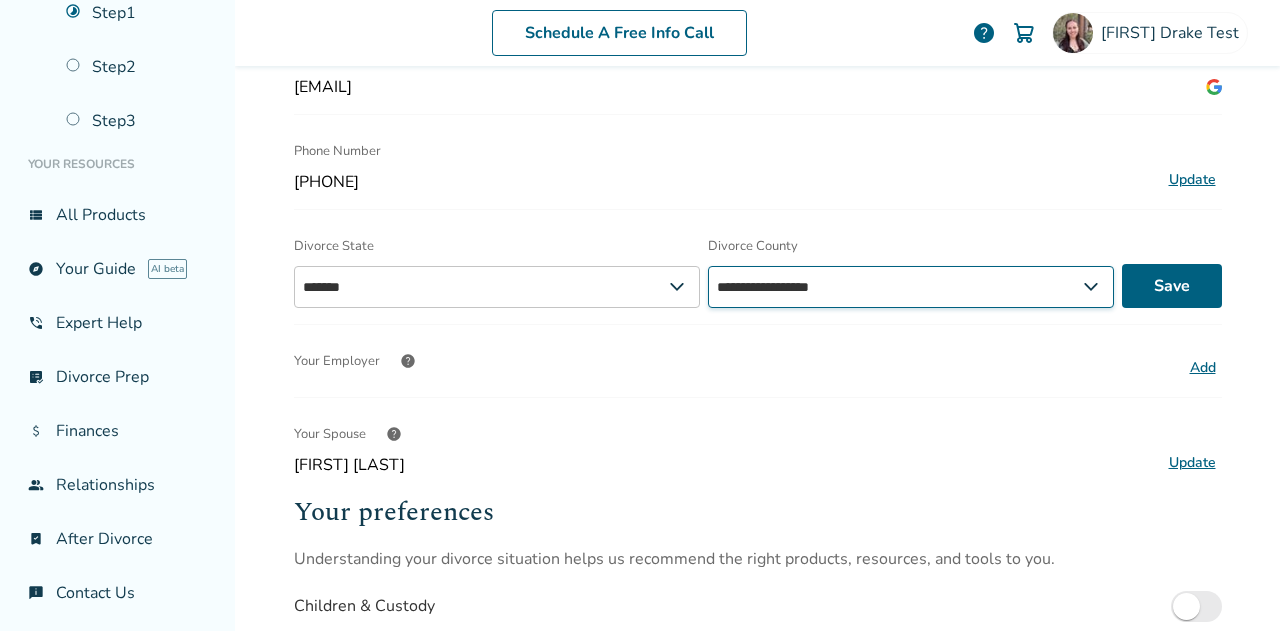 click on "**********" at bounding box center (911, 287) 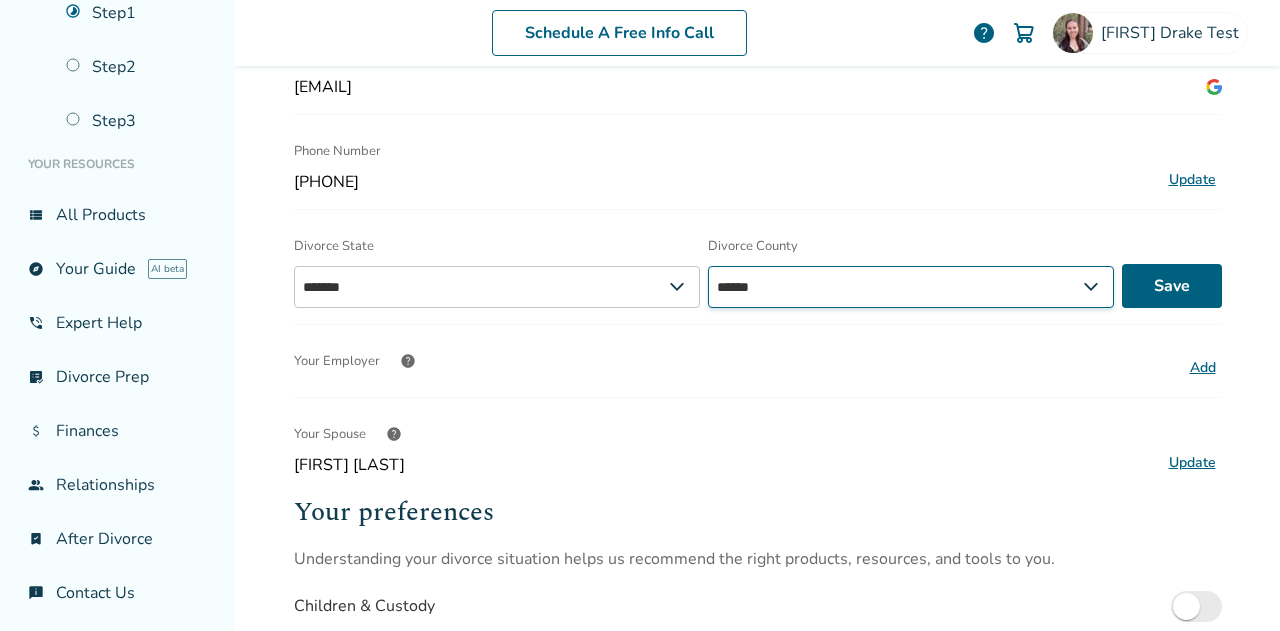 click on "**********" at bounding box center (911, 287) 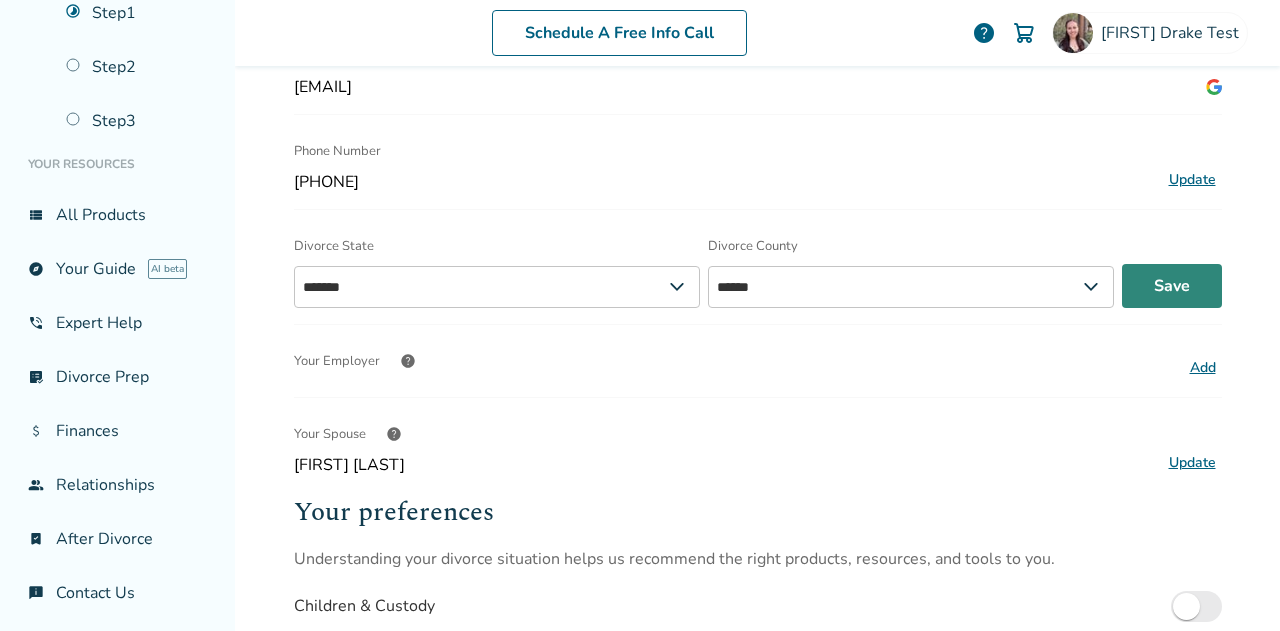 click on "Save" at bounding box center (1172, 286) 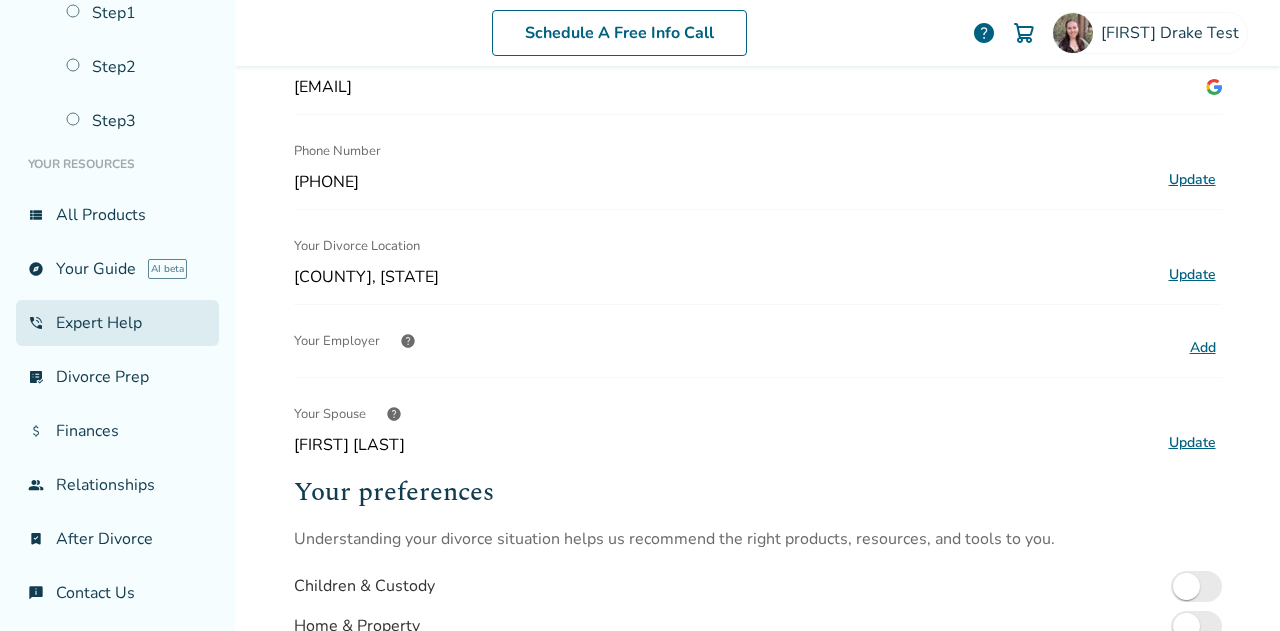 scroll, scrollTop: 0, scrollLeft: 0, axis: both 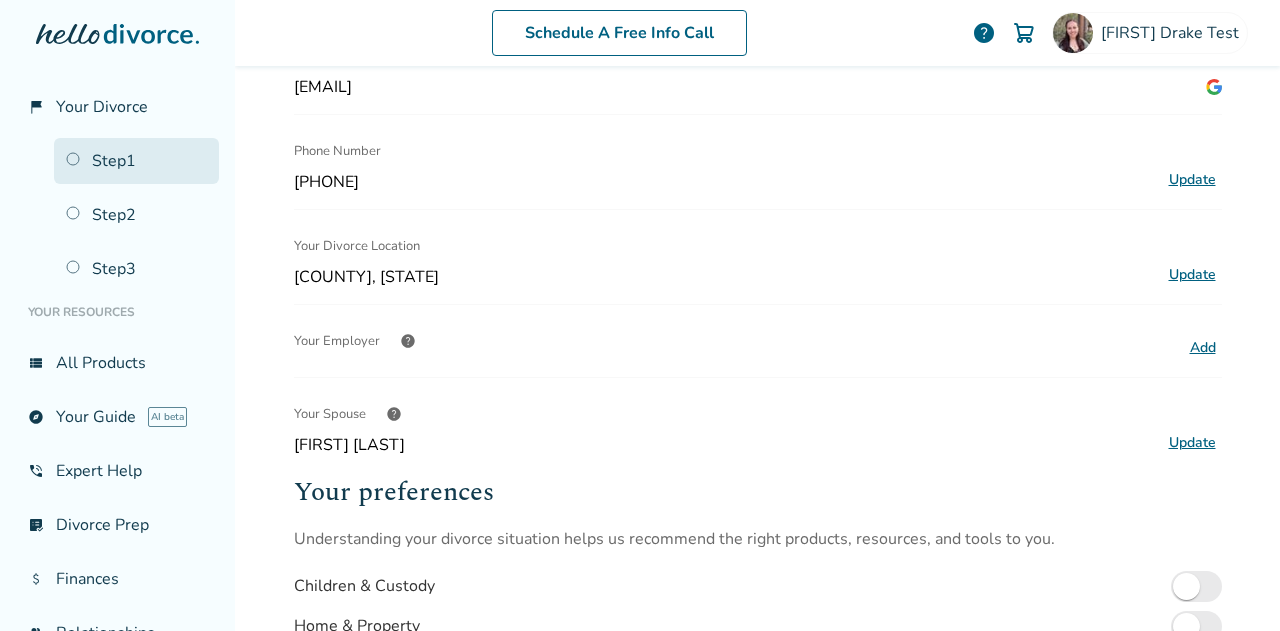 click on "Step  1" at bounding box center [136, 161] 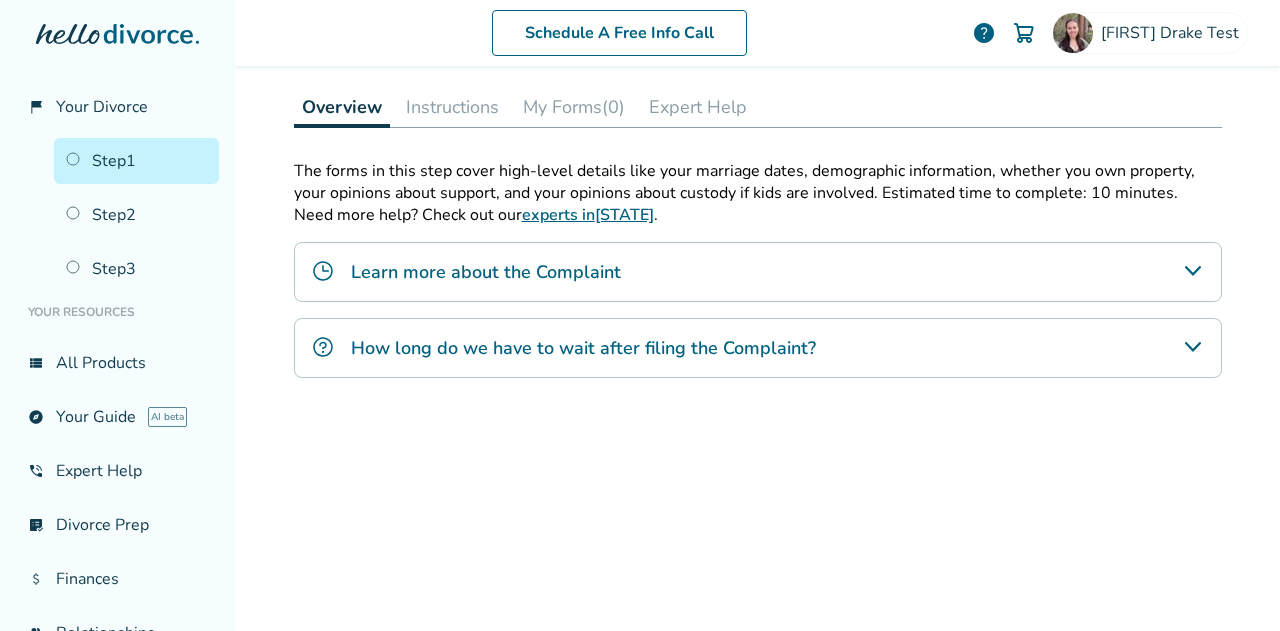 scroll, scrollTop: 98, scrollLeft: 0, axis: vertical 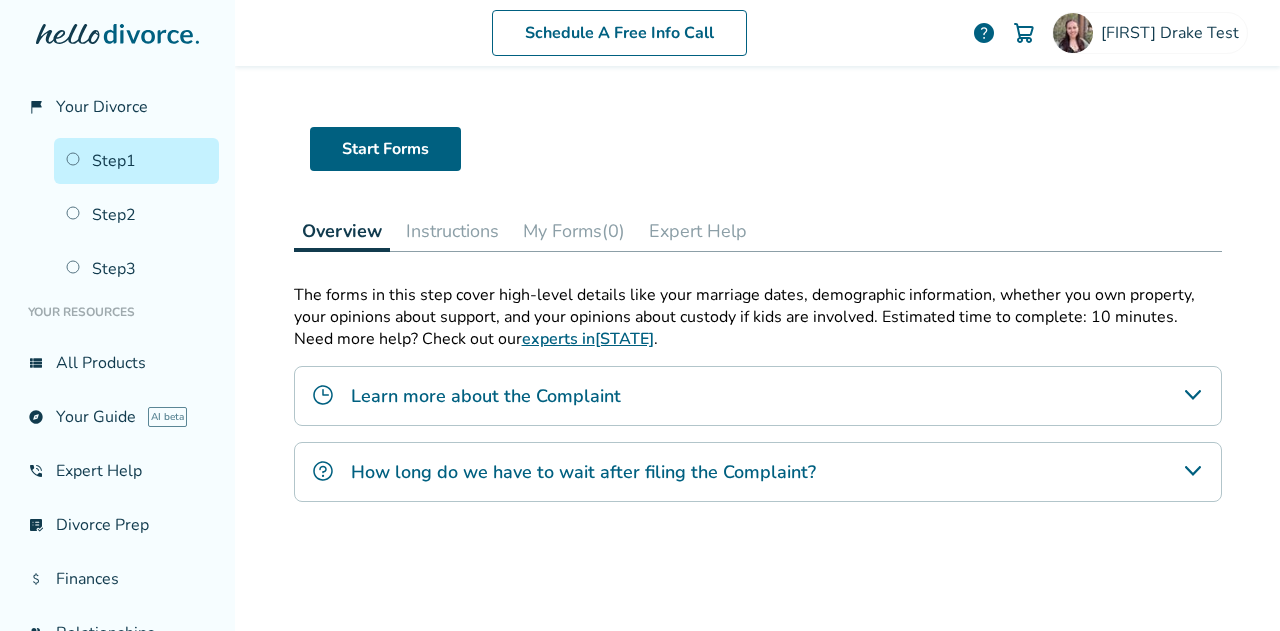 click on "Instructions" at bounding box center [452, 231] 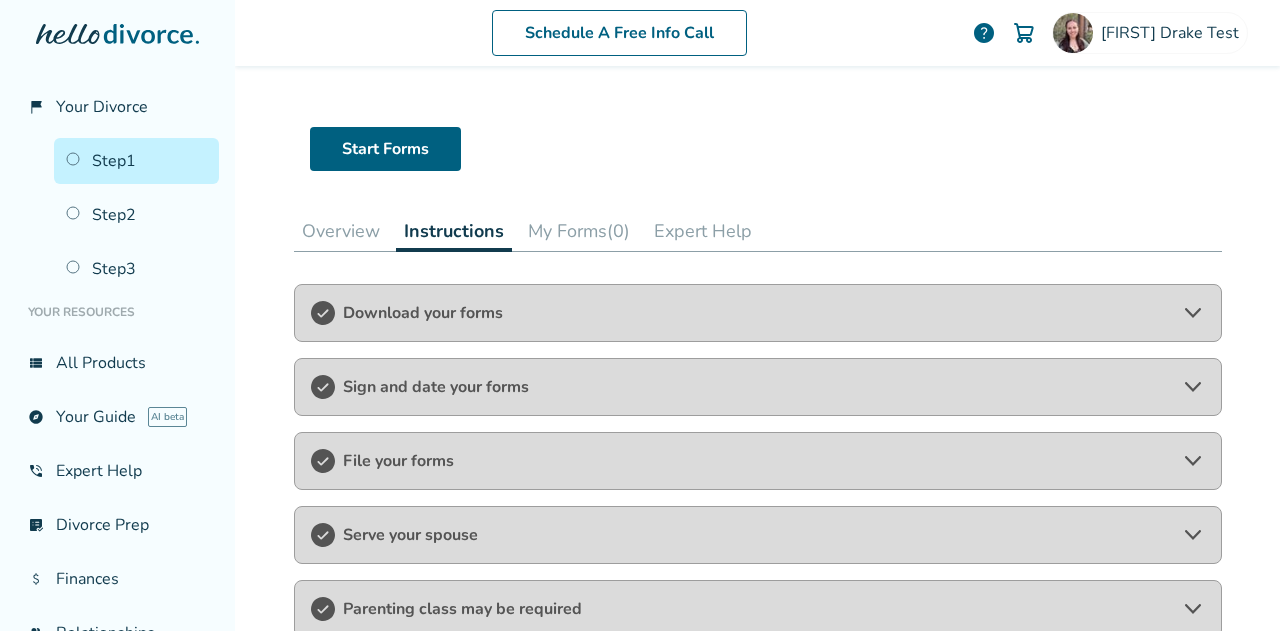 click on "Download your forms" at bounding box center [758, 313] 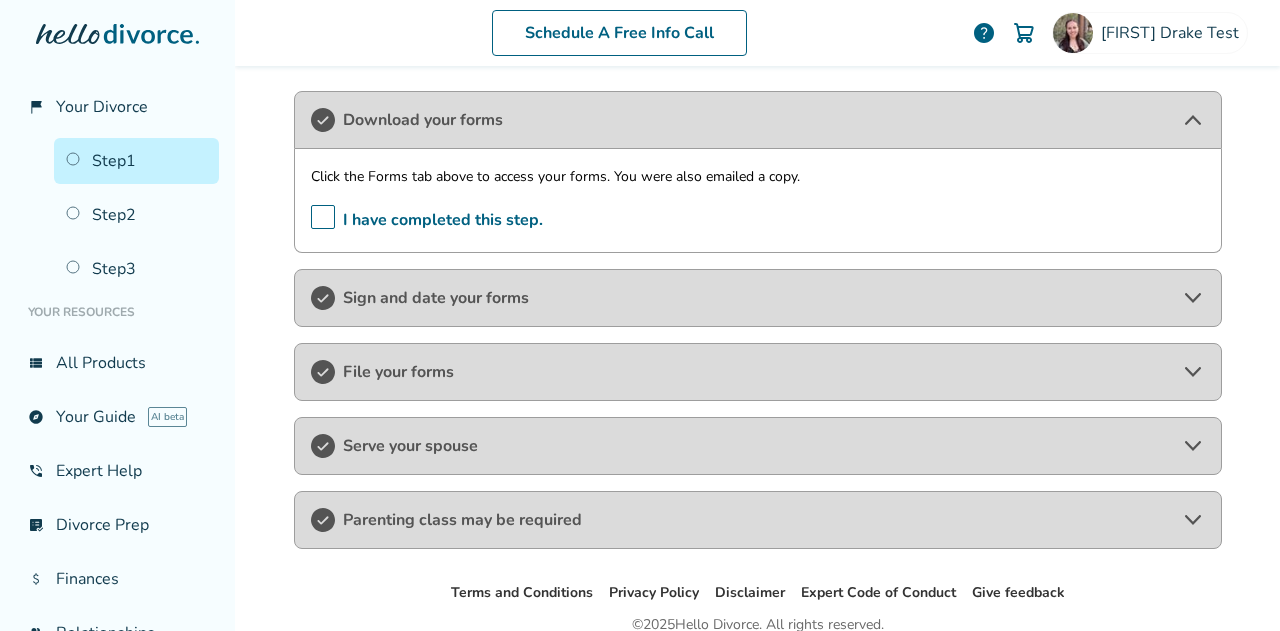 scroll, scrollTop: 292, scrollLeft: 0, axis: vertical 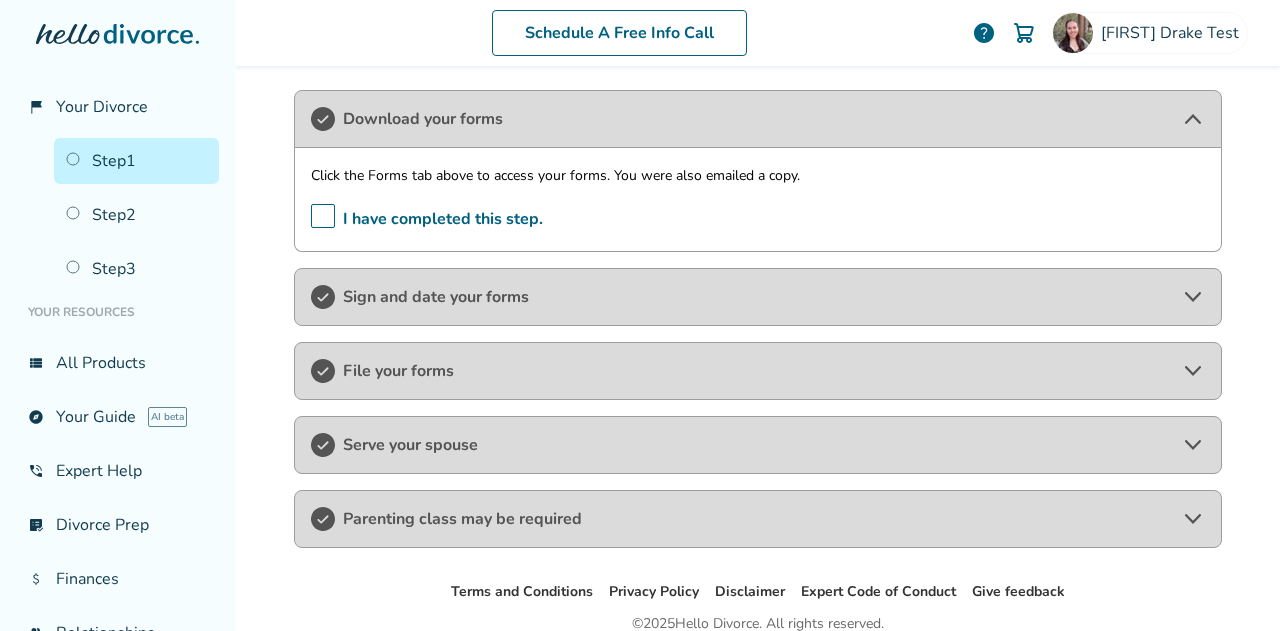 click on "Sign and date your forms" at bounding box center [758, 297] 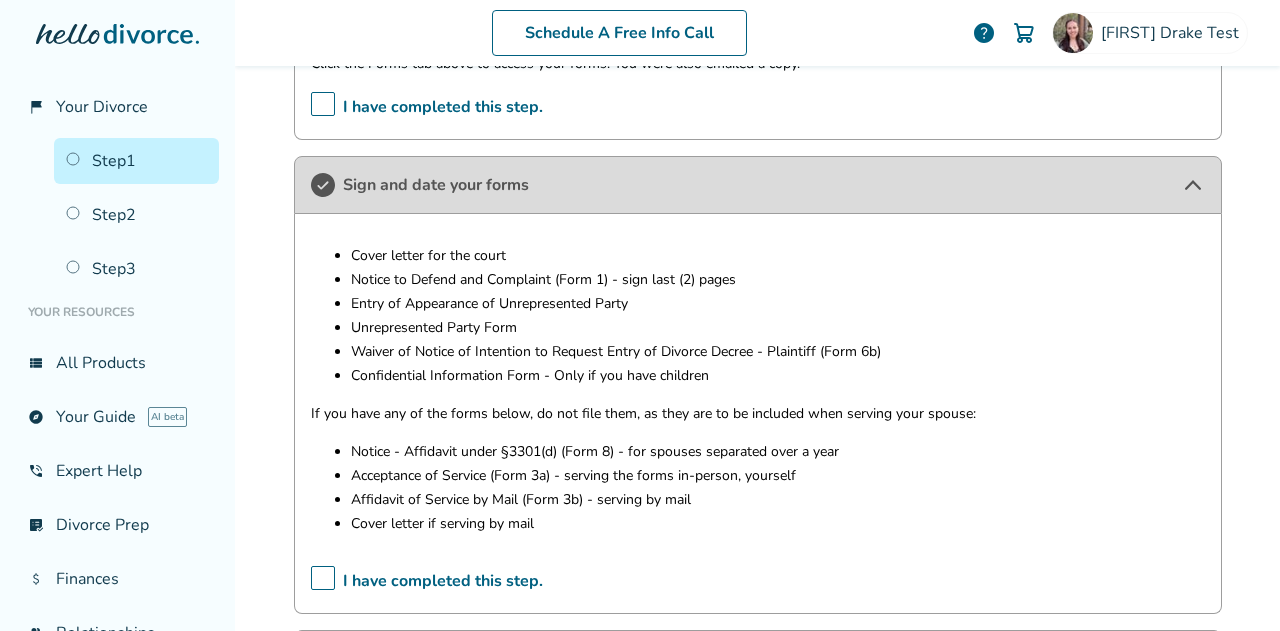 scroll, scrollTop: 405, scrollLeft: 0, axis: vertical 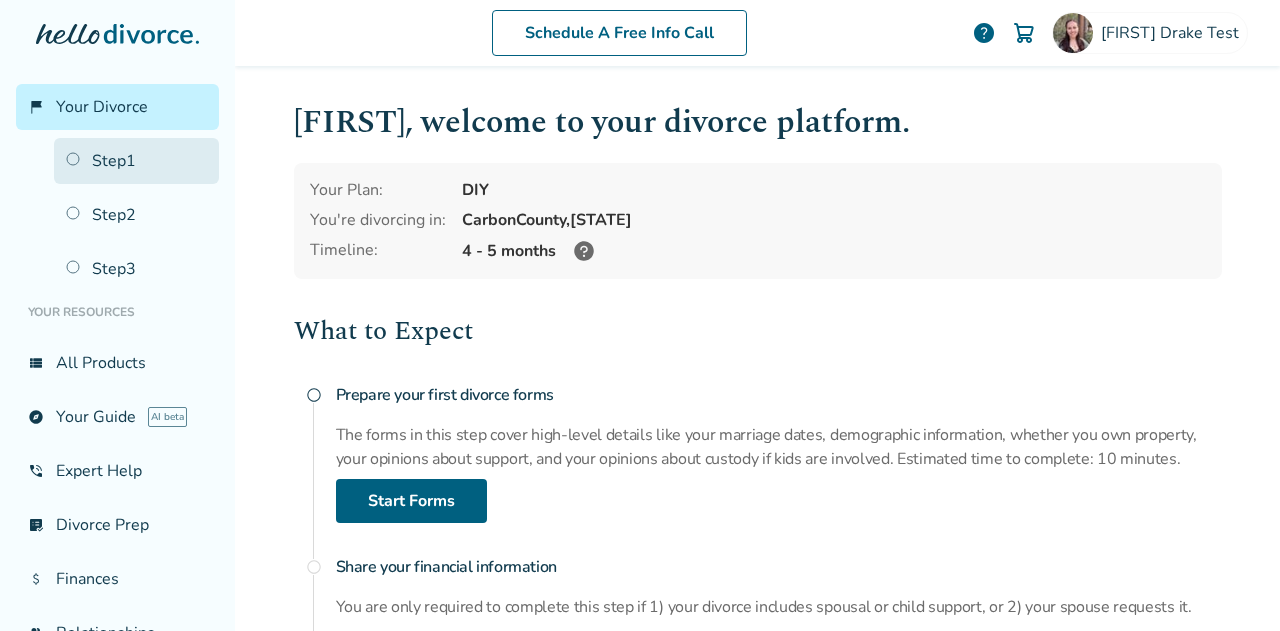 click on "Step  1" at bounding box center [136, 161] 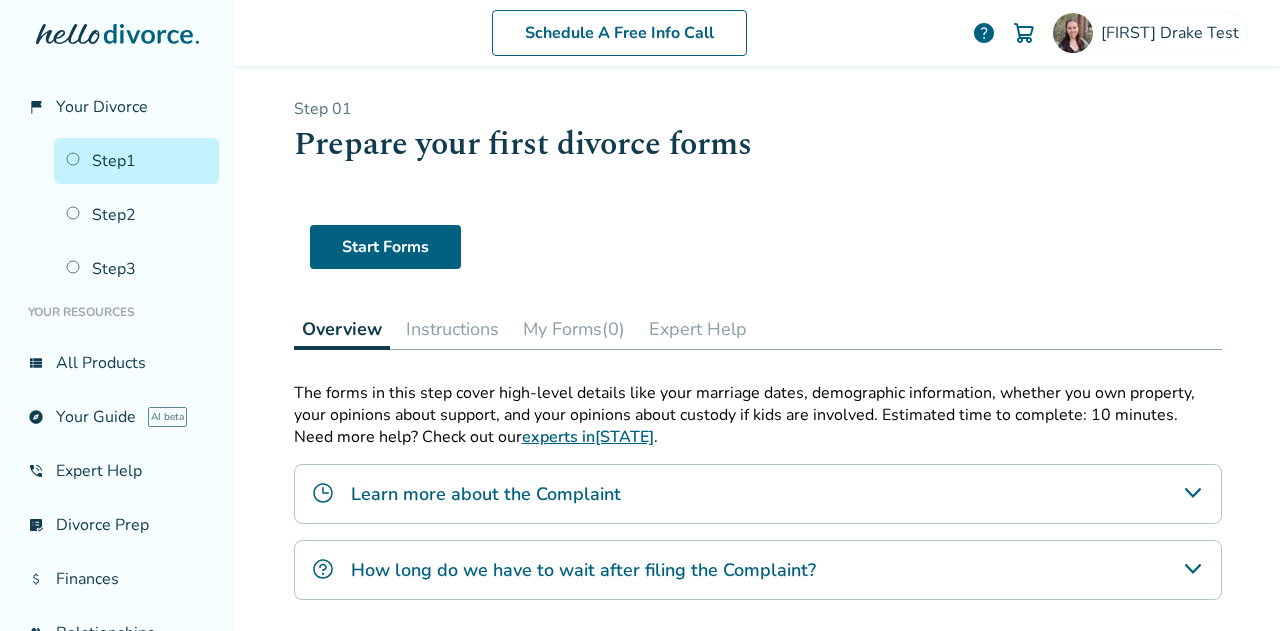 click on "Instructions" at bounding box center [452, 329] 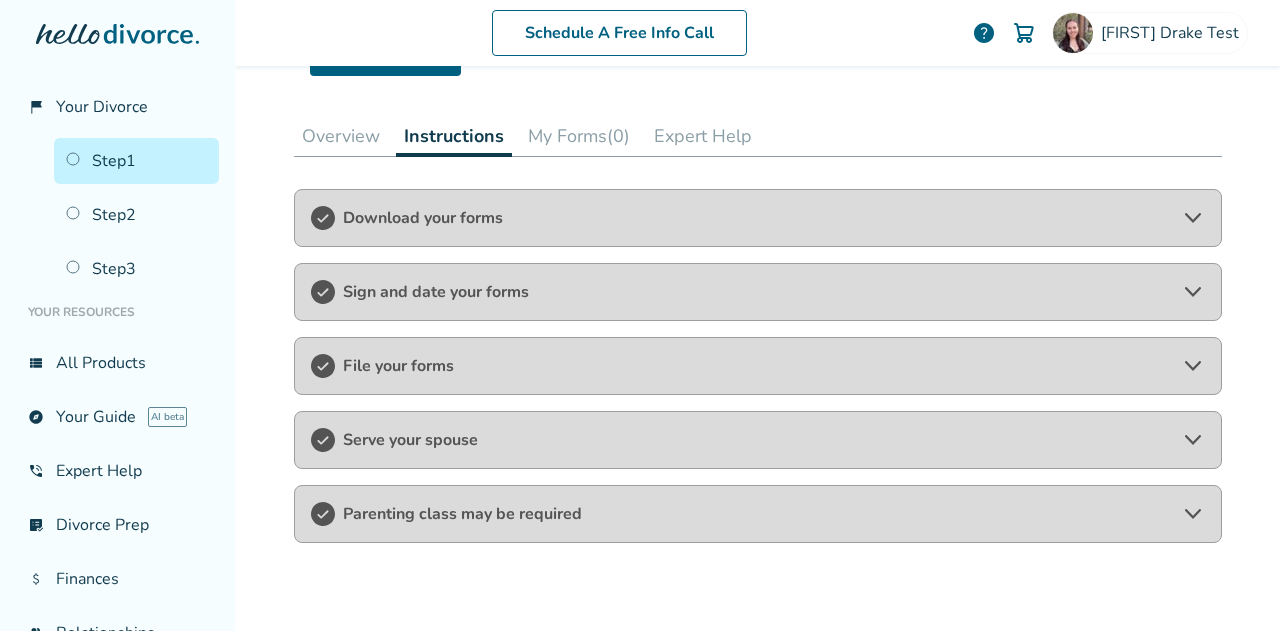 scroll, scrollTop: 194, scrollLeft: 0, axis: vertical 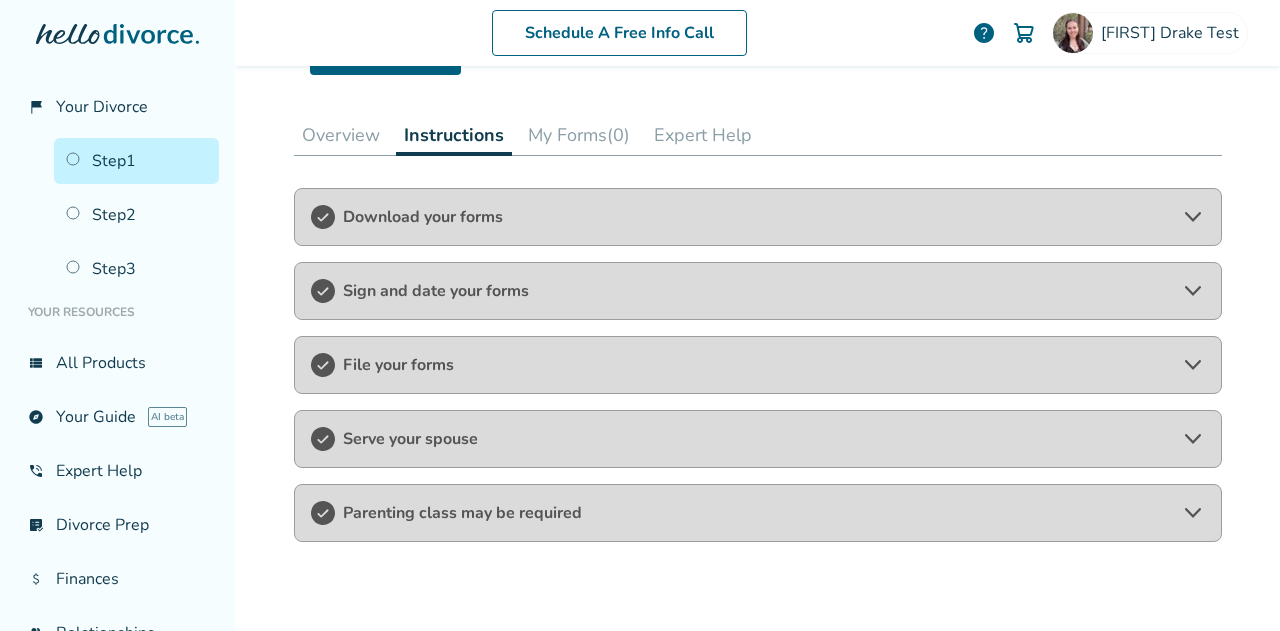 click on "Sign and date your forms" at bounding box center (758, 291) 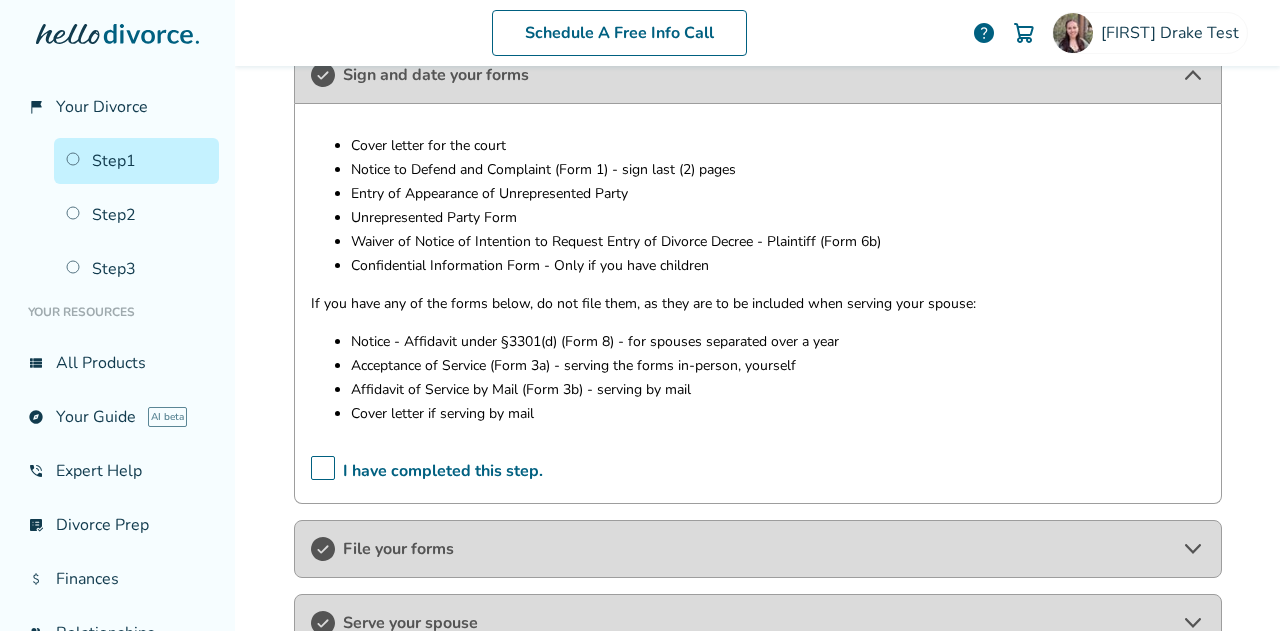 scroll, scrollTop: 411, scrollLeft: 0, axis: vertical 